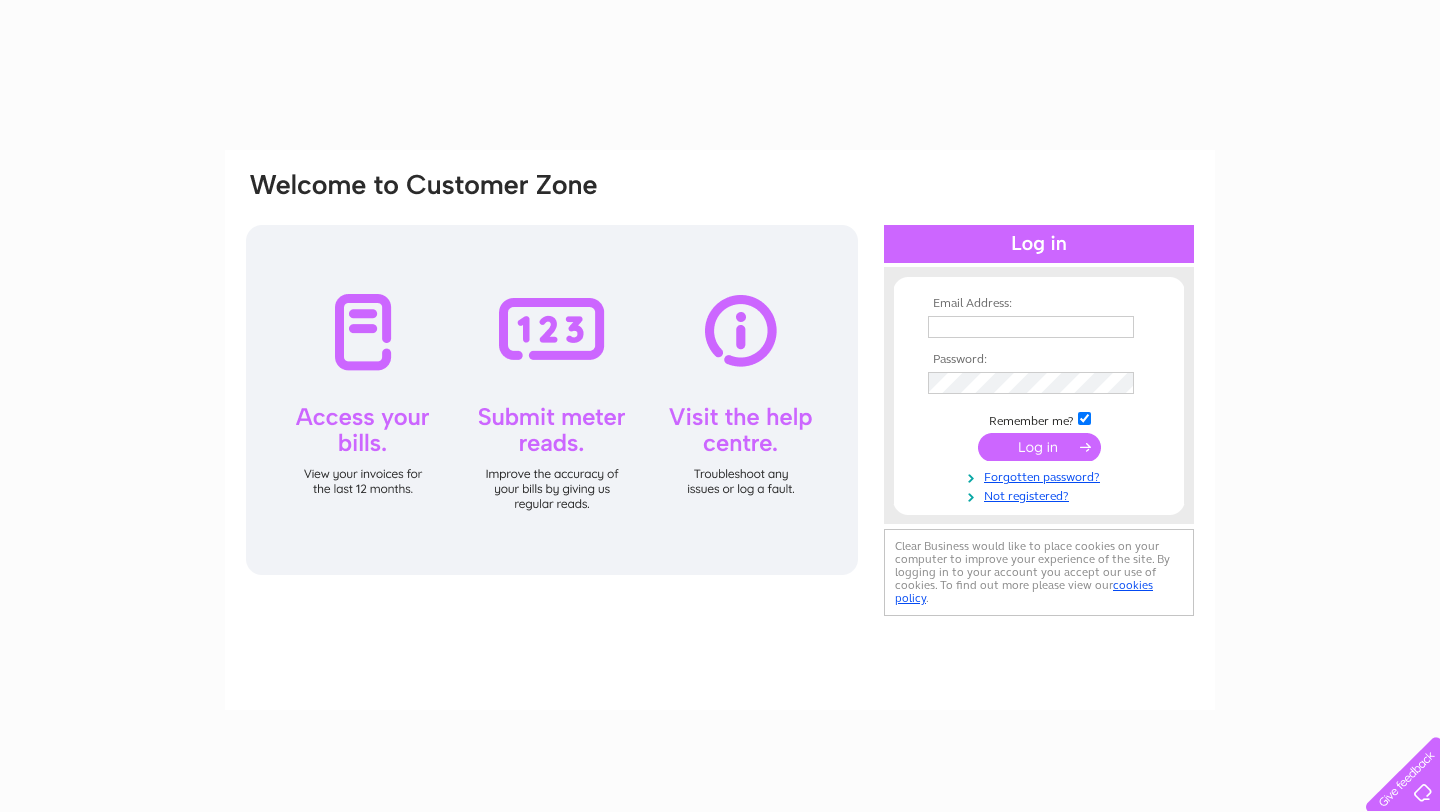 scroll, scrollTop: 0, scrollLeft: 0, axis: both 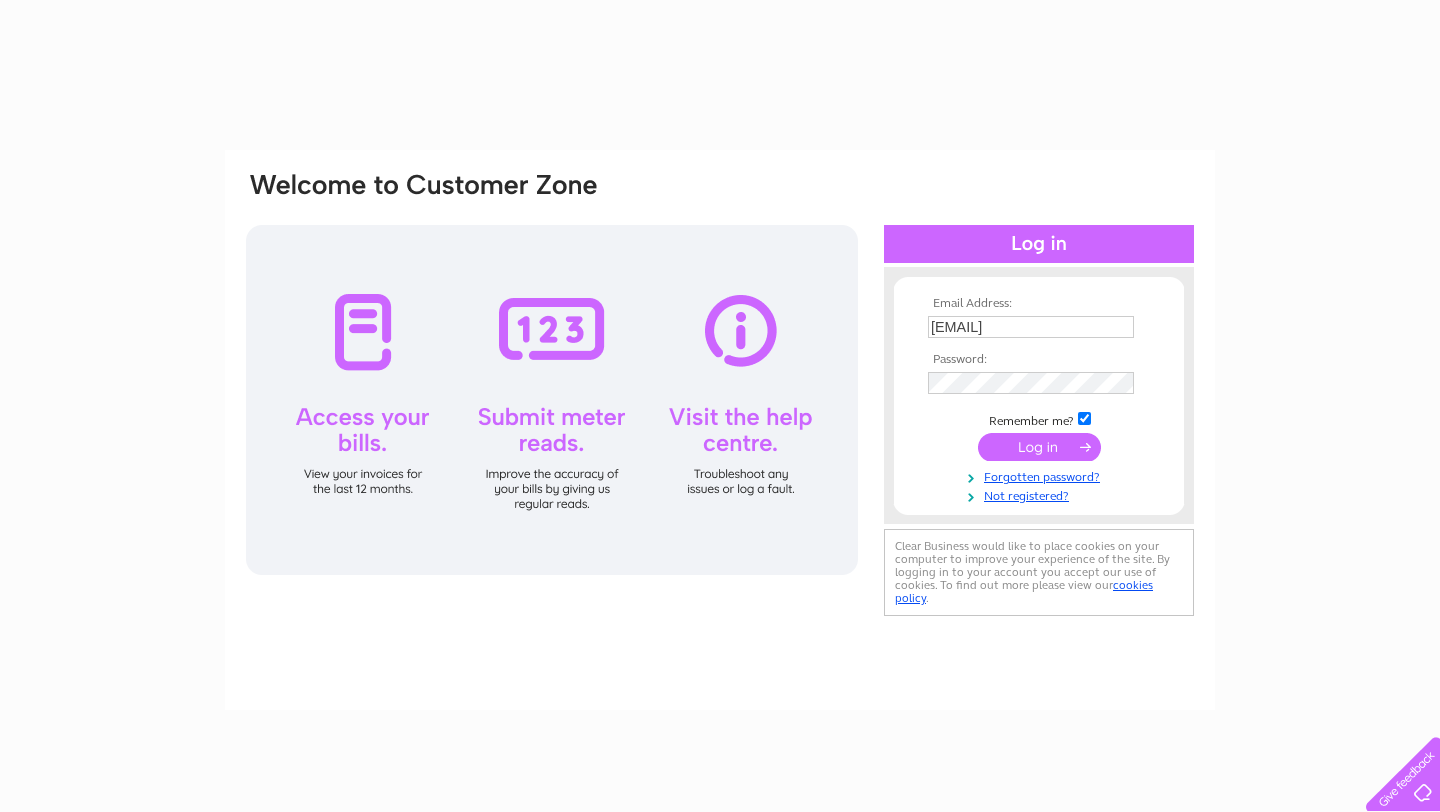 click at bounding box center [1039, 447] 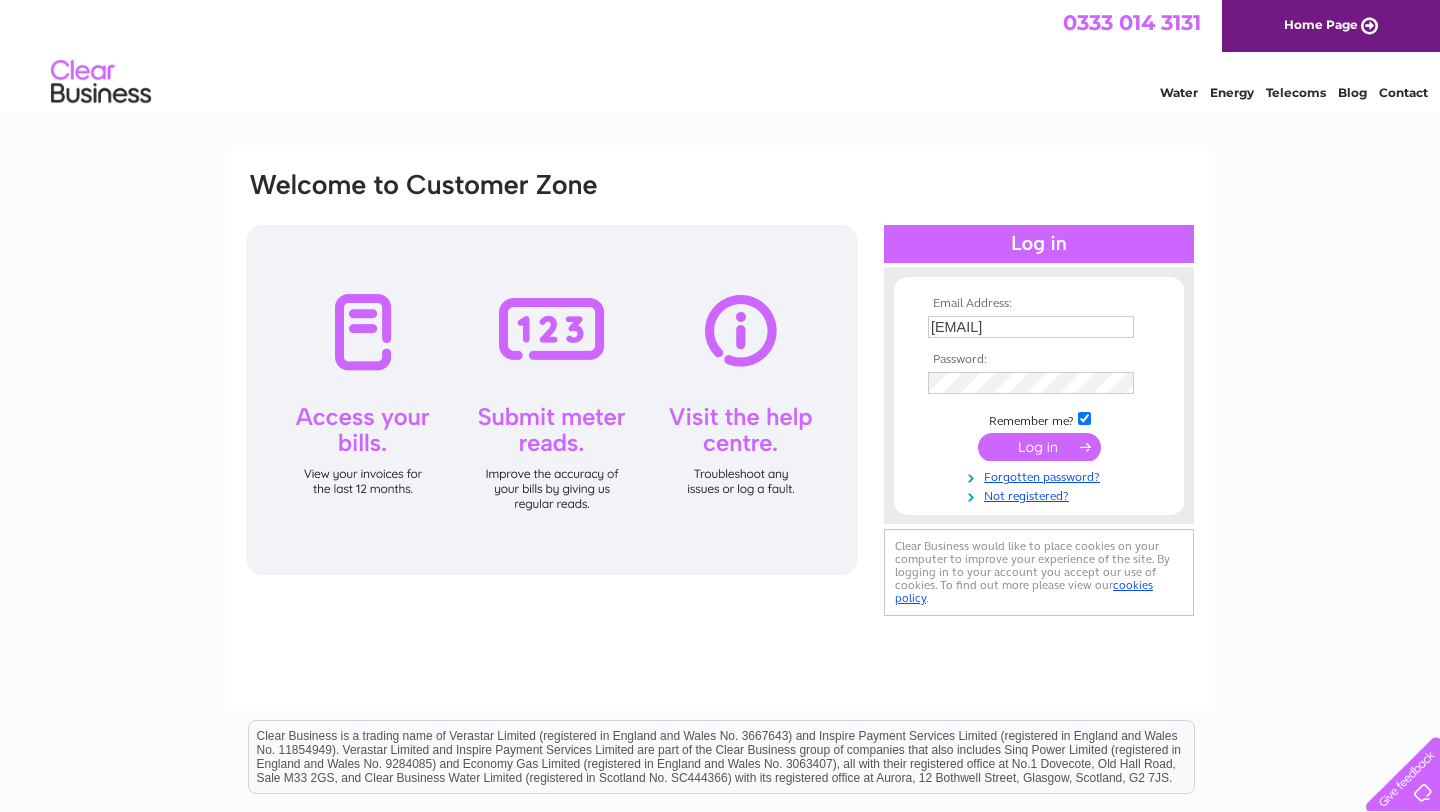 scroll, scrollTop: 0, scrollLeft: 0, axis: both 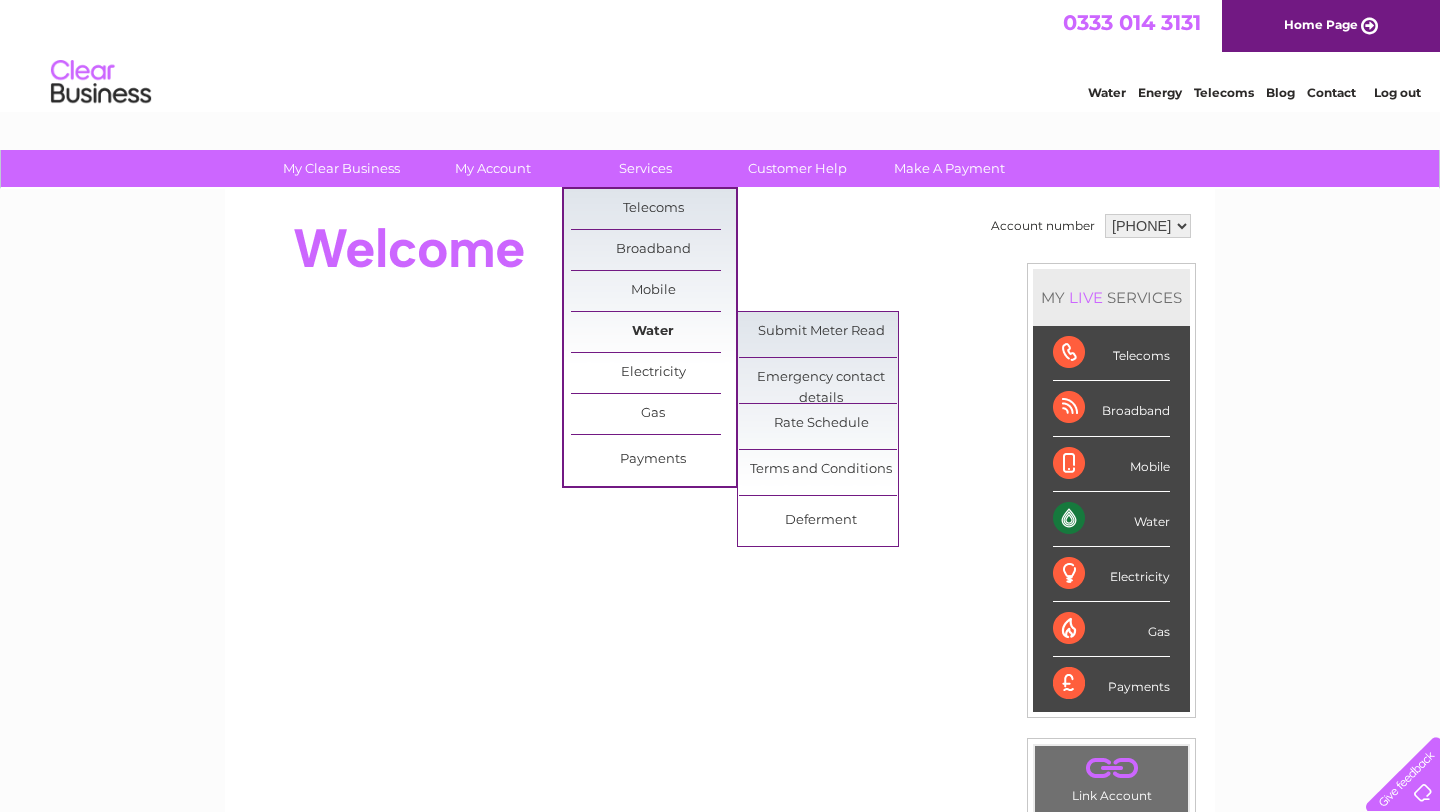 click on "Water" at bounding box center [653, 332] 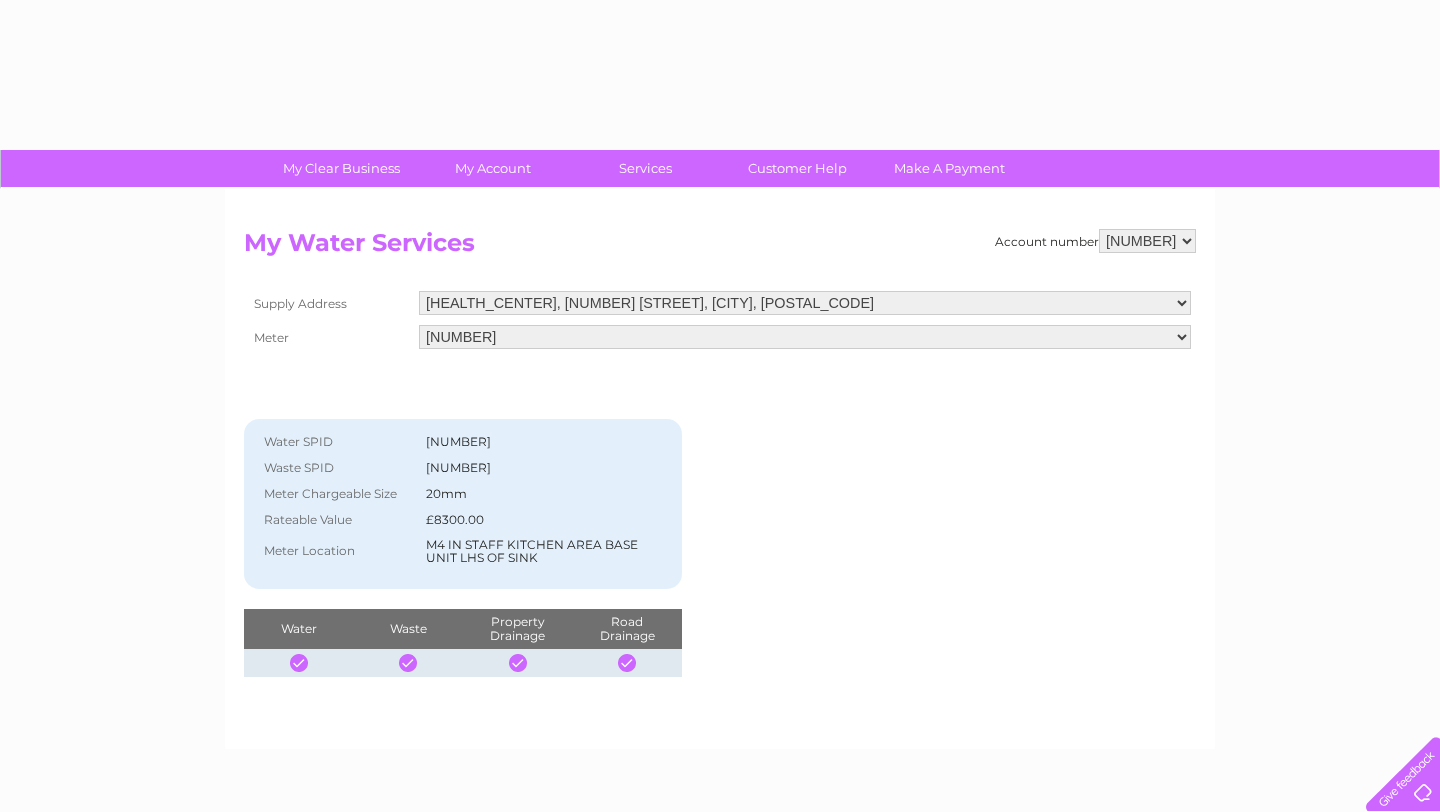 scroll, scrollTop: 0, scrollLeft: 0, axis: both 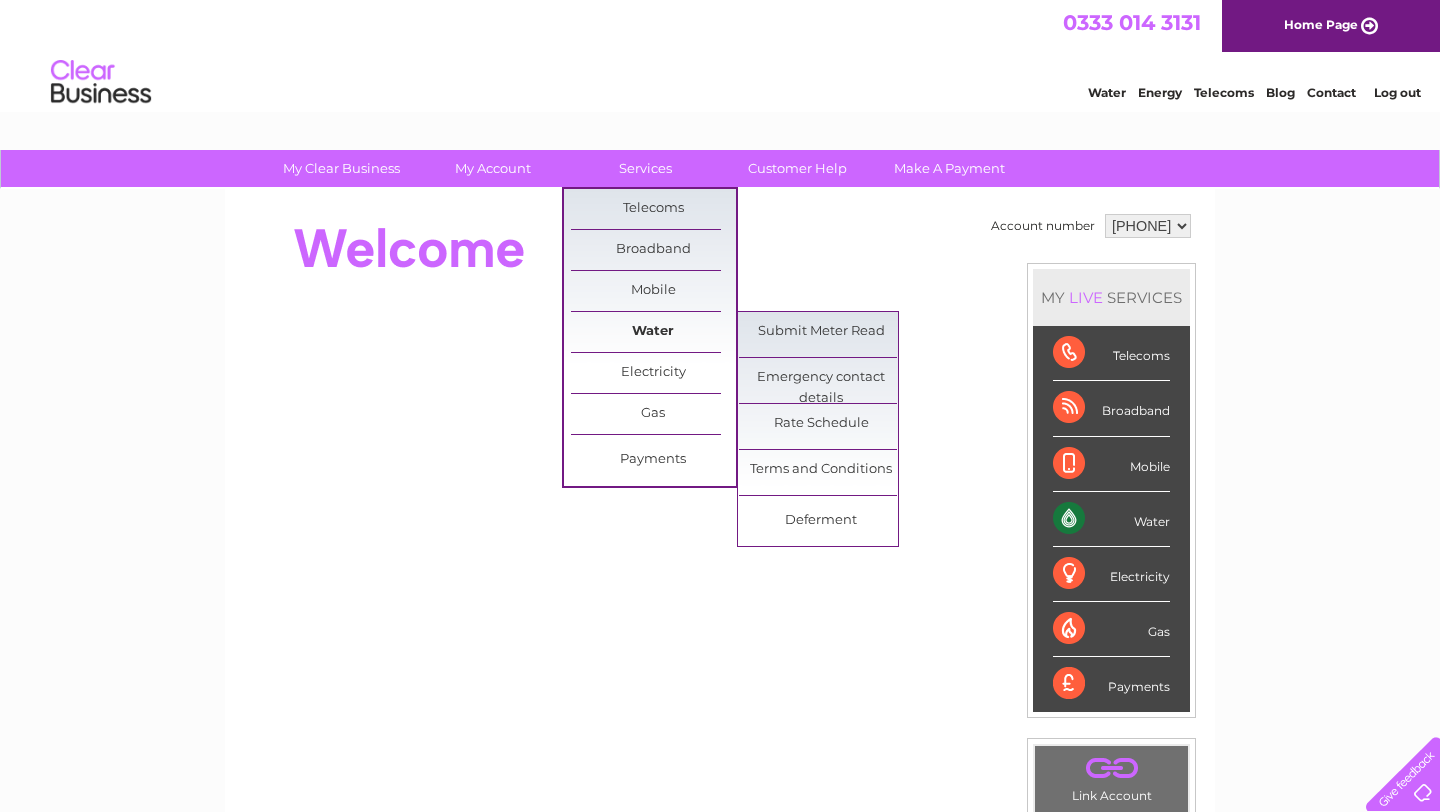 click on "Water" at bounding box center [653, 332] 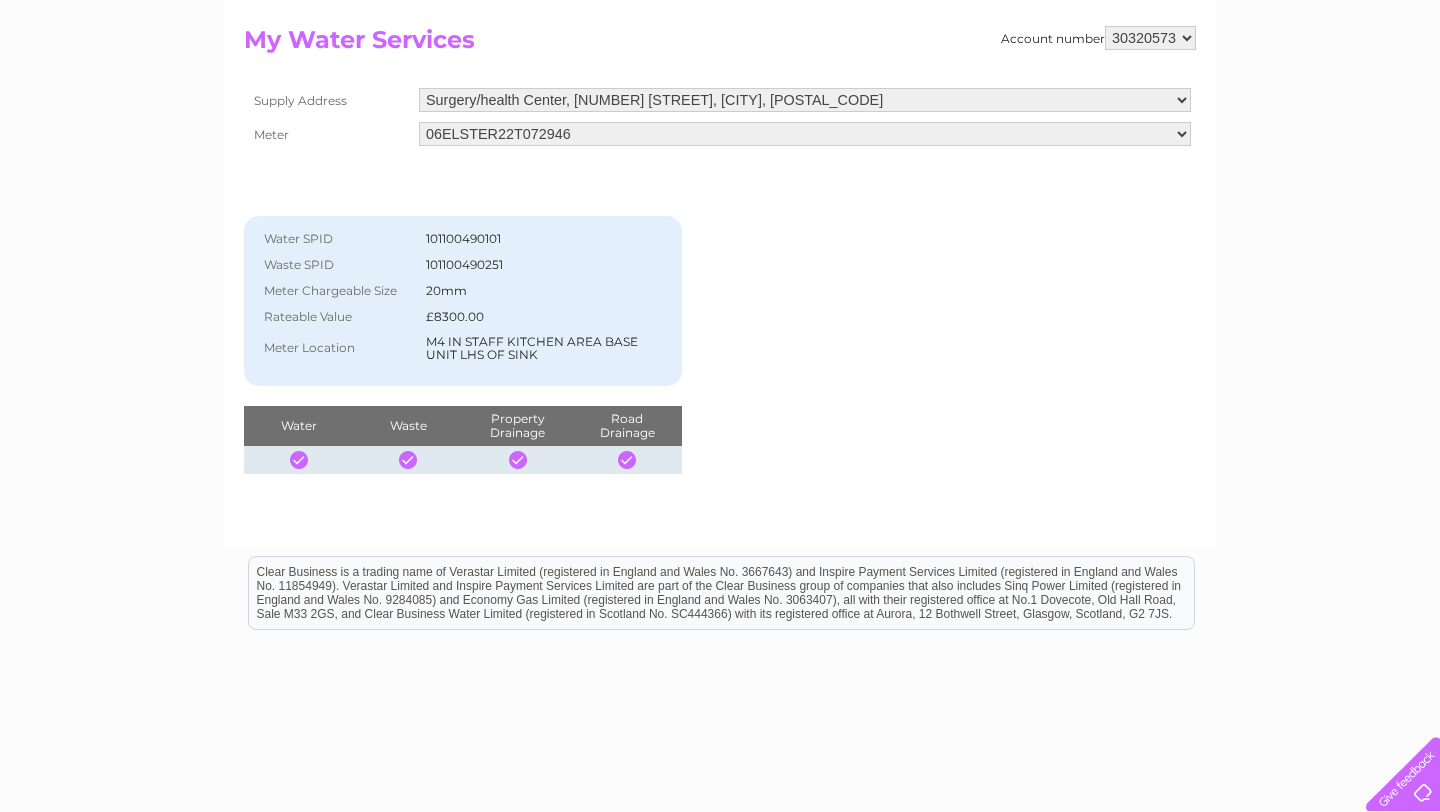 scroll, scrollTop: 134, scrollLeft: 0, axis: vertical 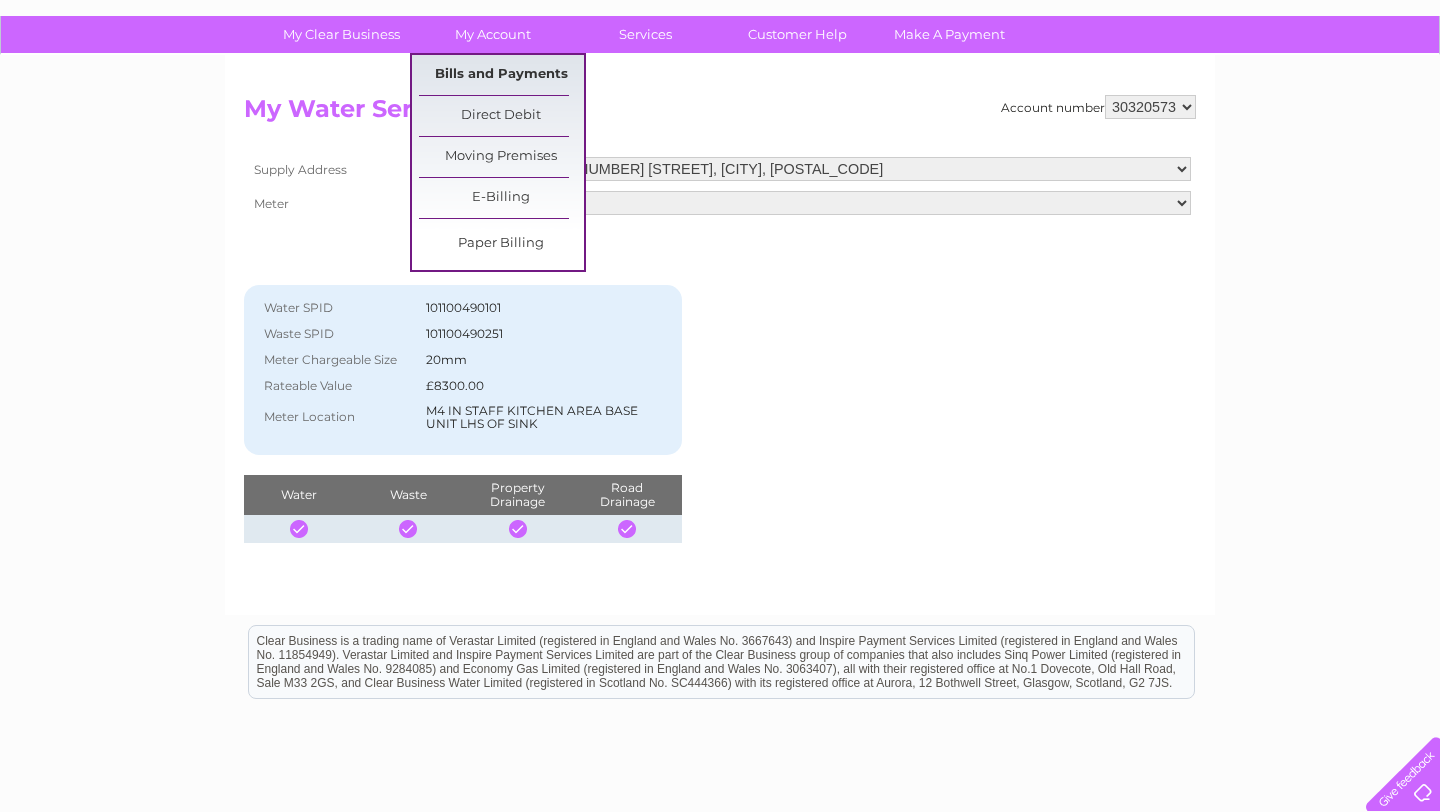 click on "Bills and Payments" at bounding box center (501, 75) 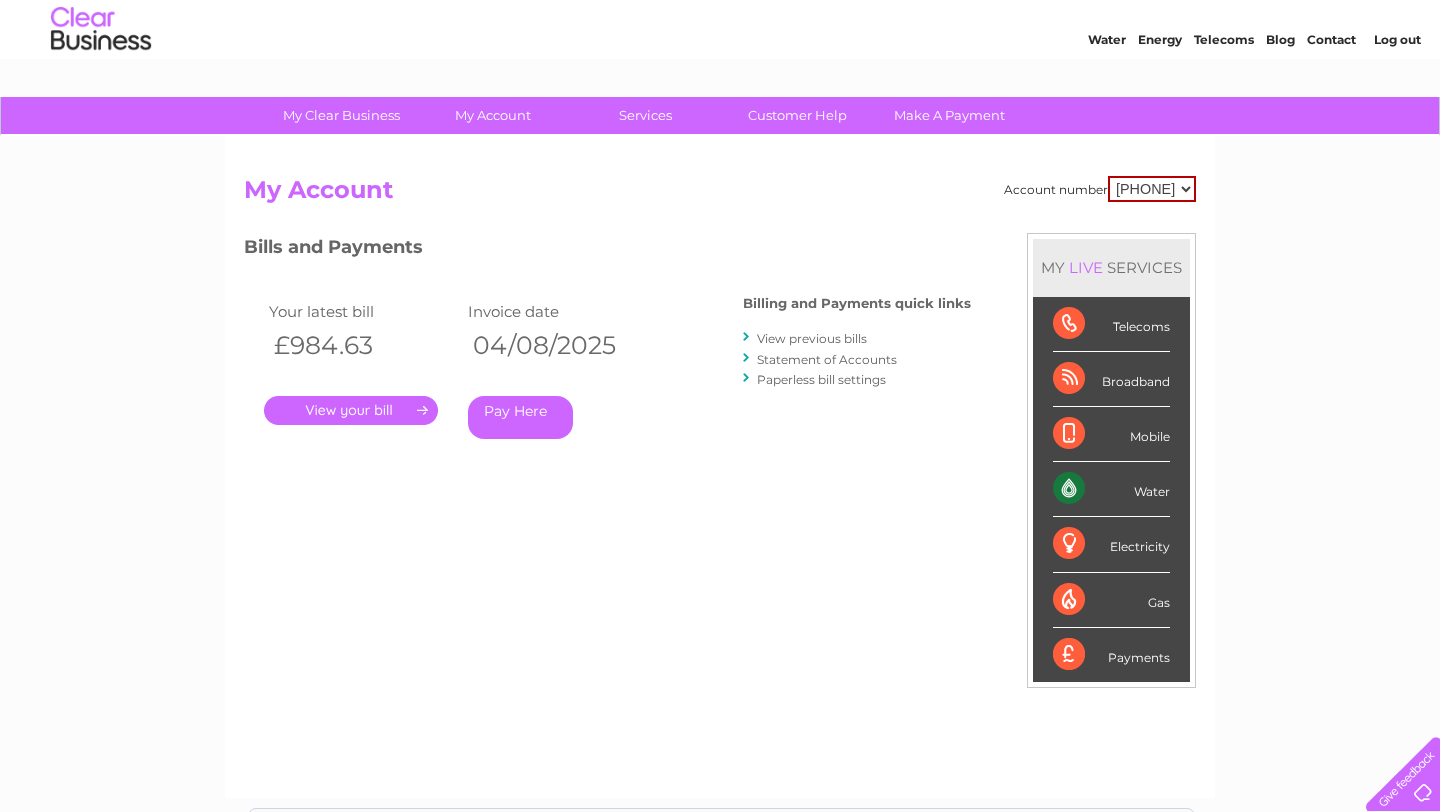 scroll, scrollTop: 0, scrollLeft: 0, axis: both 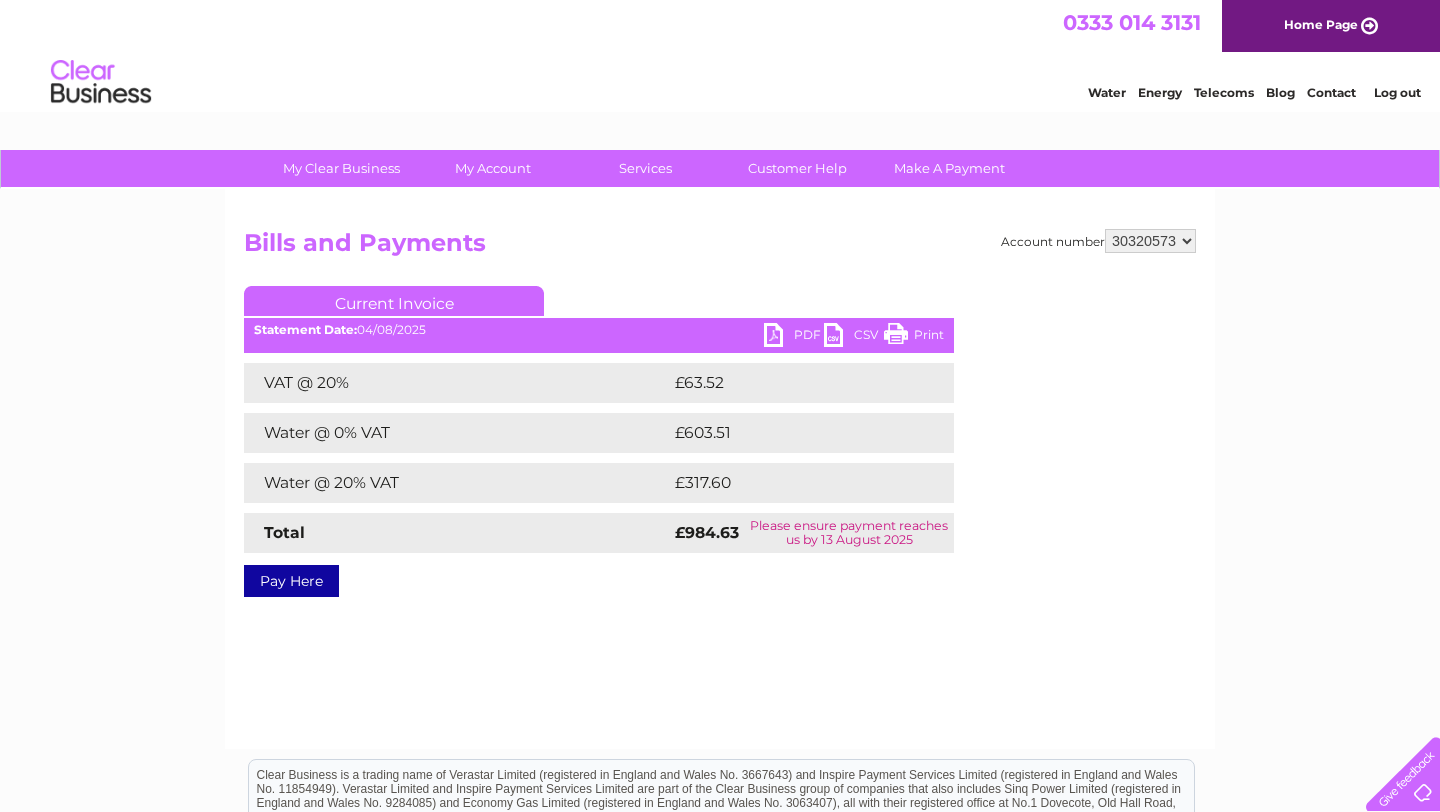 click on "PDF" at bounding box center [794, 337] 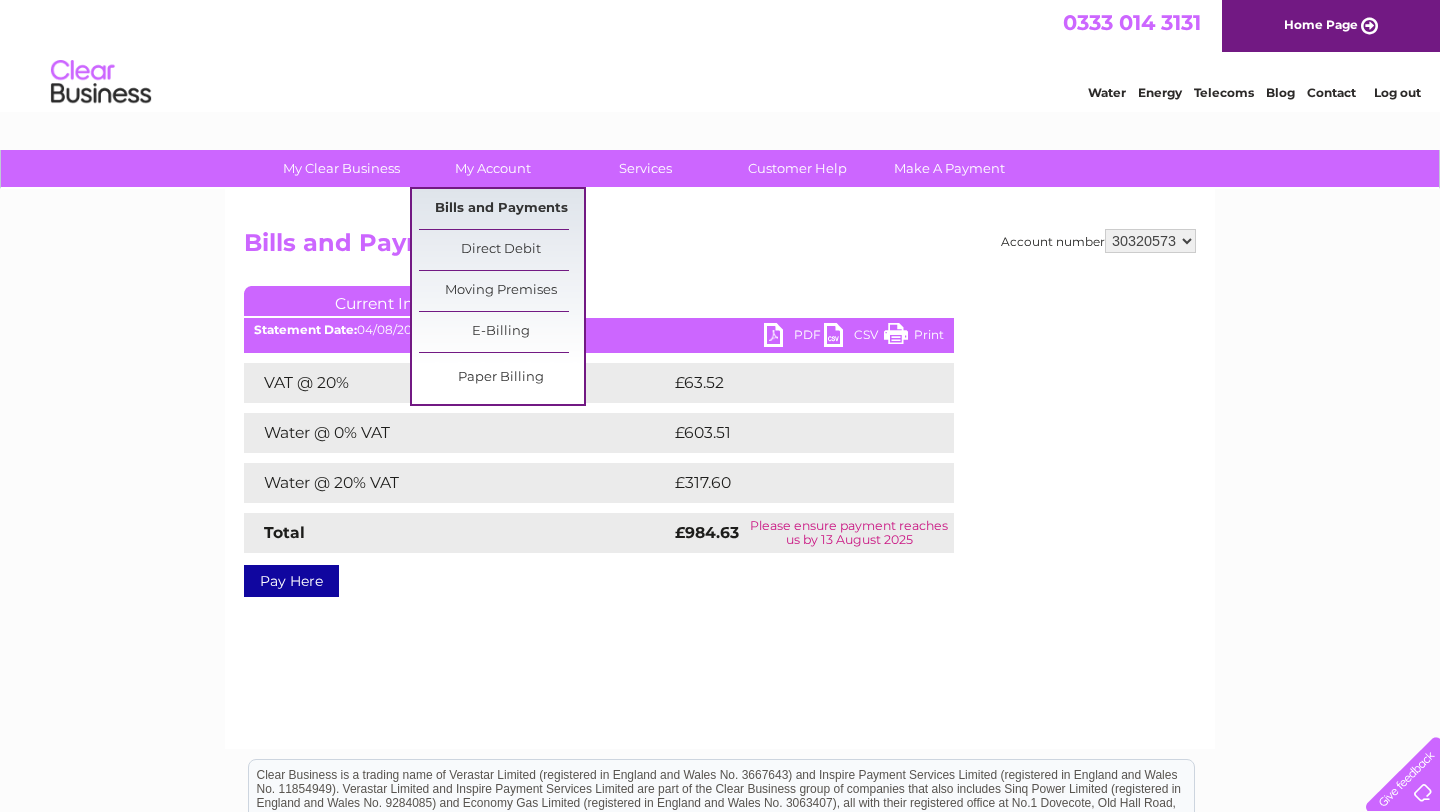click on "Bills and Payments" at bounding box center [501, 209] 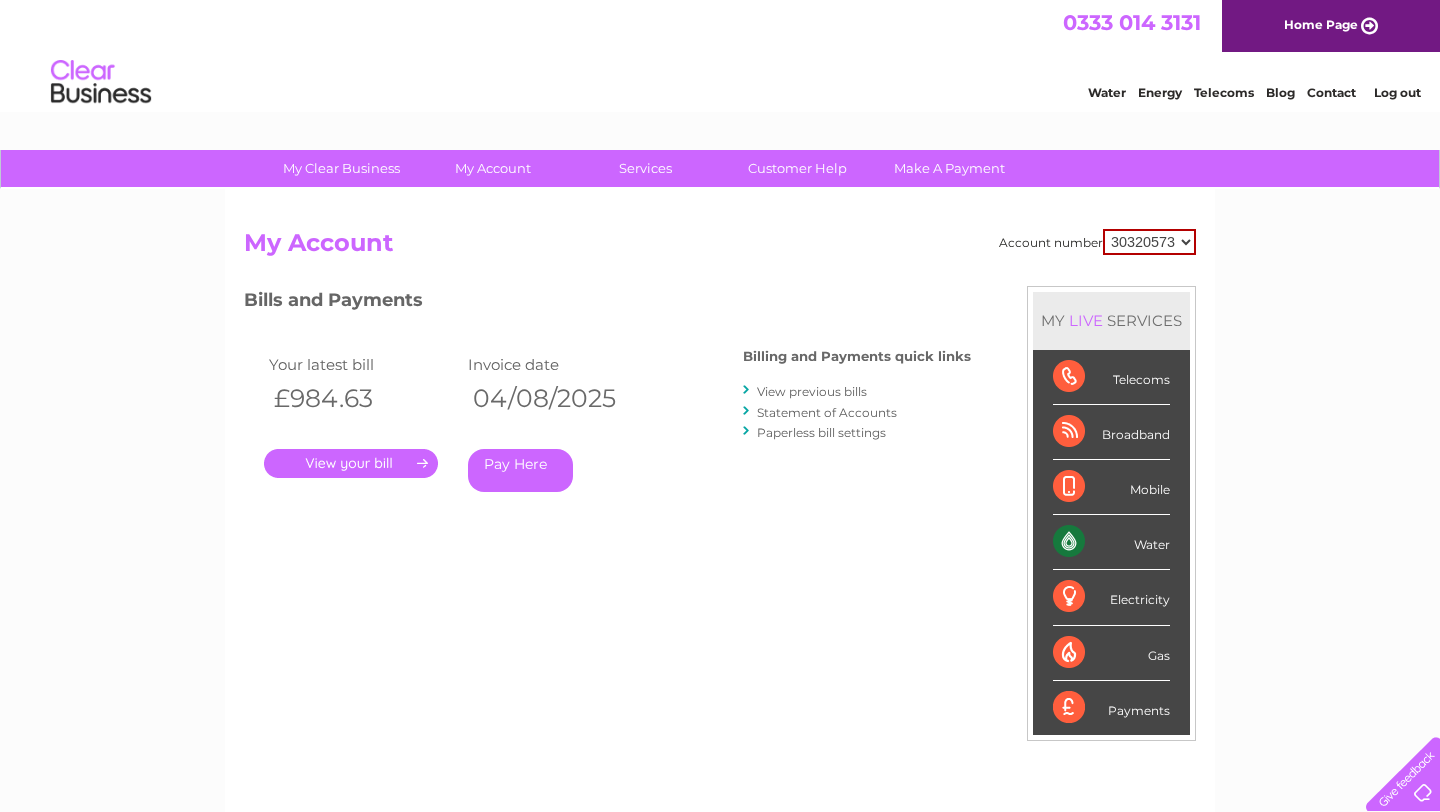 scroll, scrollTop: 0, scrollLeft: 0, axis: both 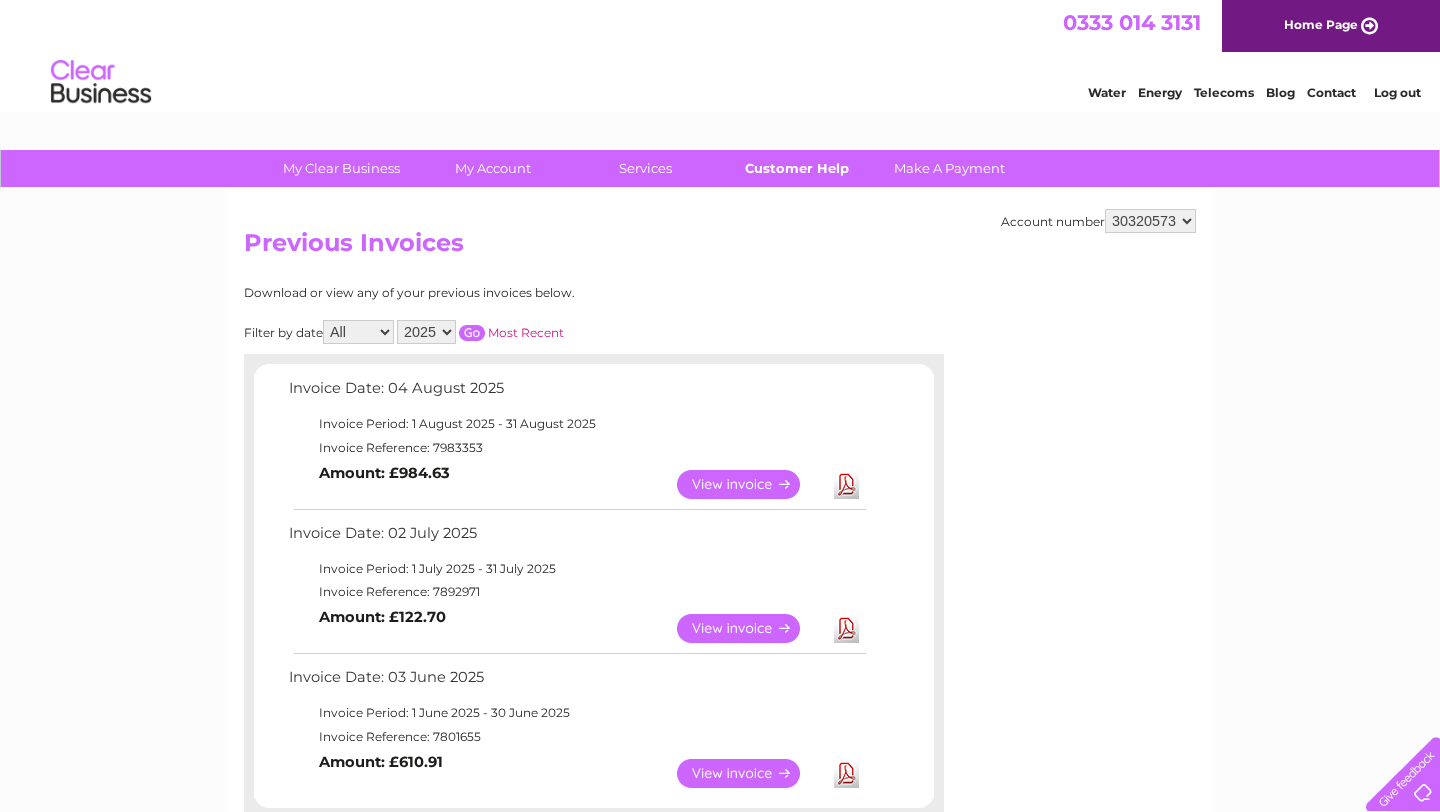 click on "Customer Help" at bounding box center (797, 168) 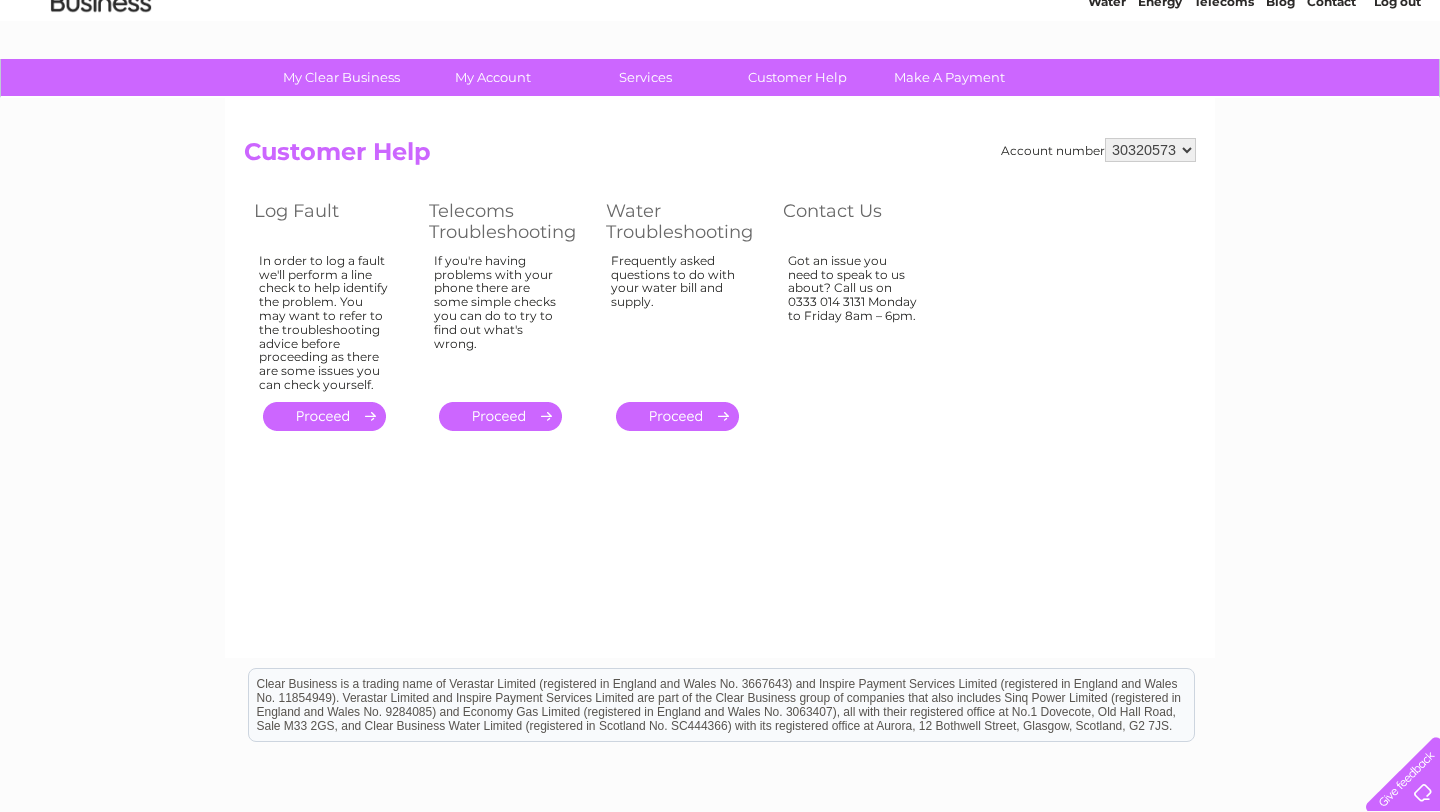 scroll, scrollTop: 92, scrollLeft: 0, axis: vertical 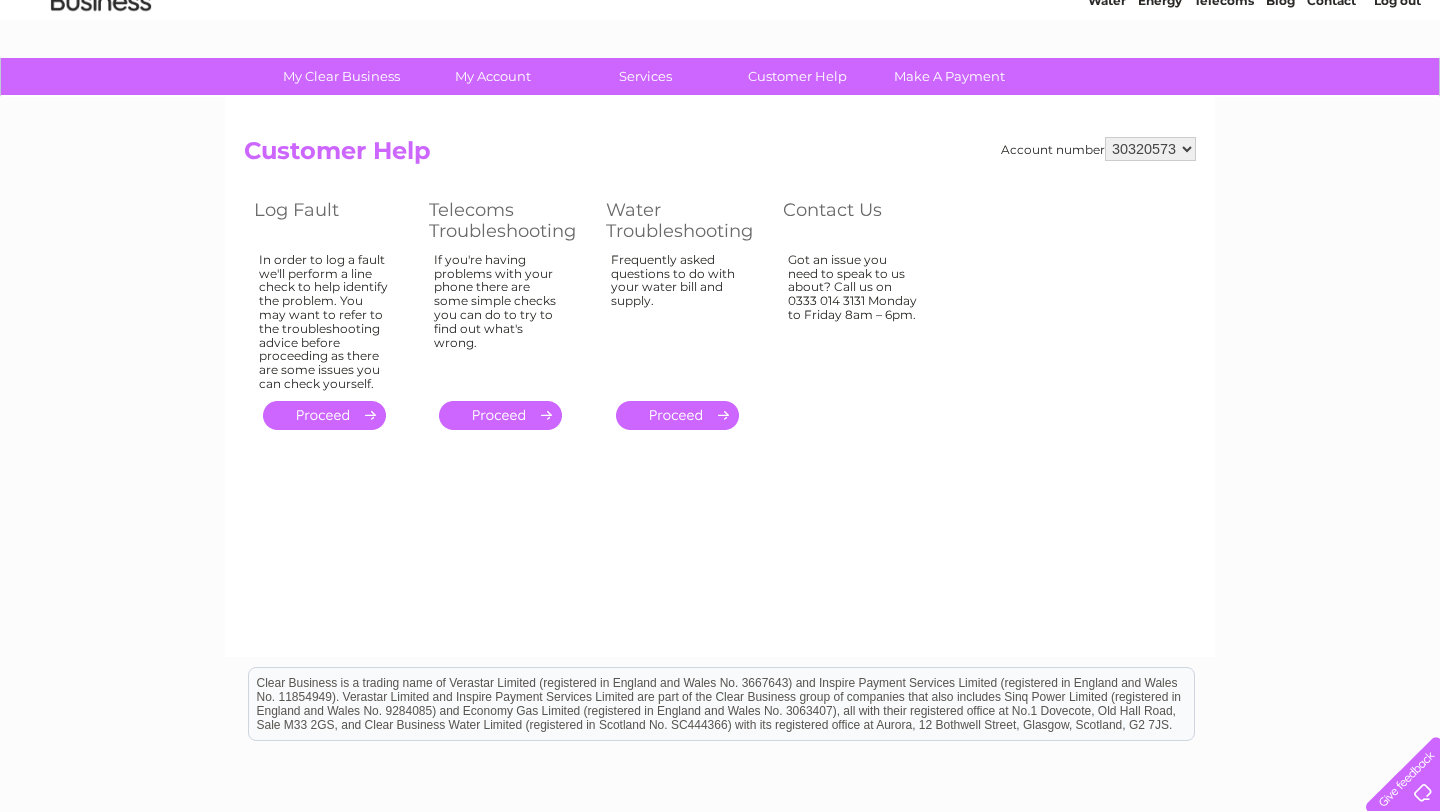 click on "." at bounding box center [677, 415] 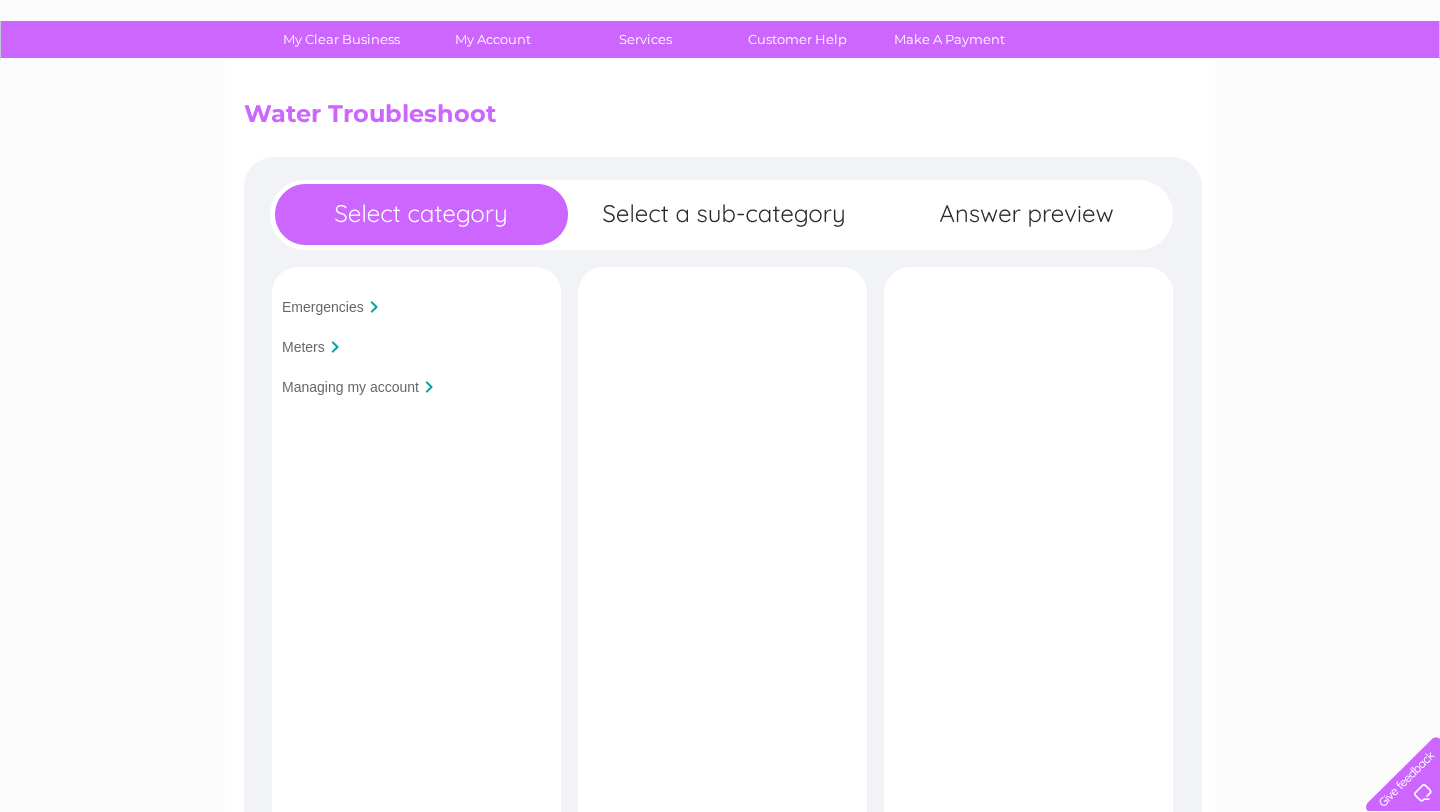scroll, scrollTop: 0, scrollLeft: 0, axis: both 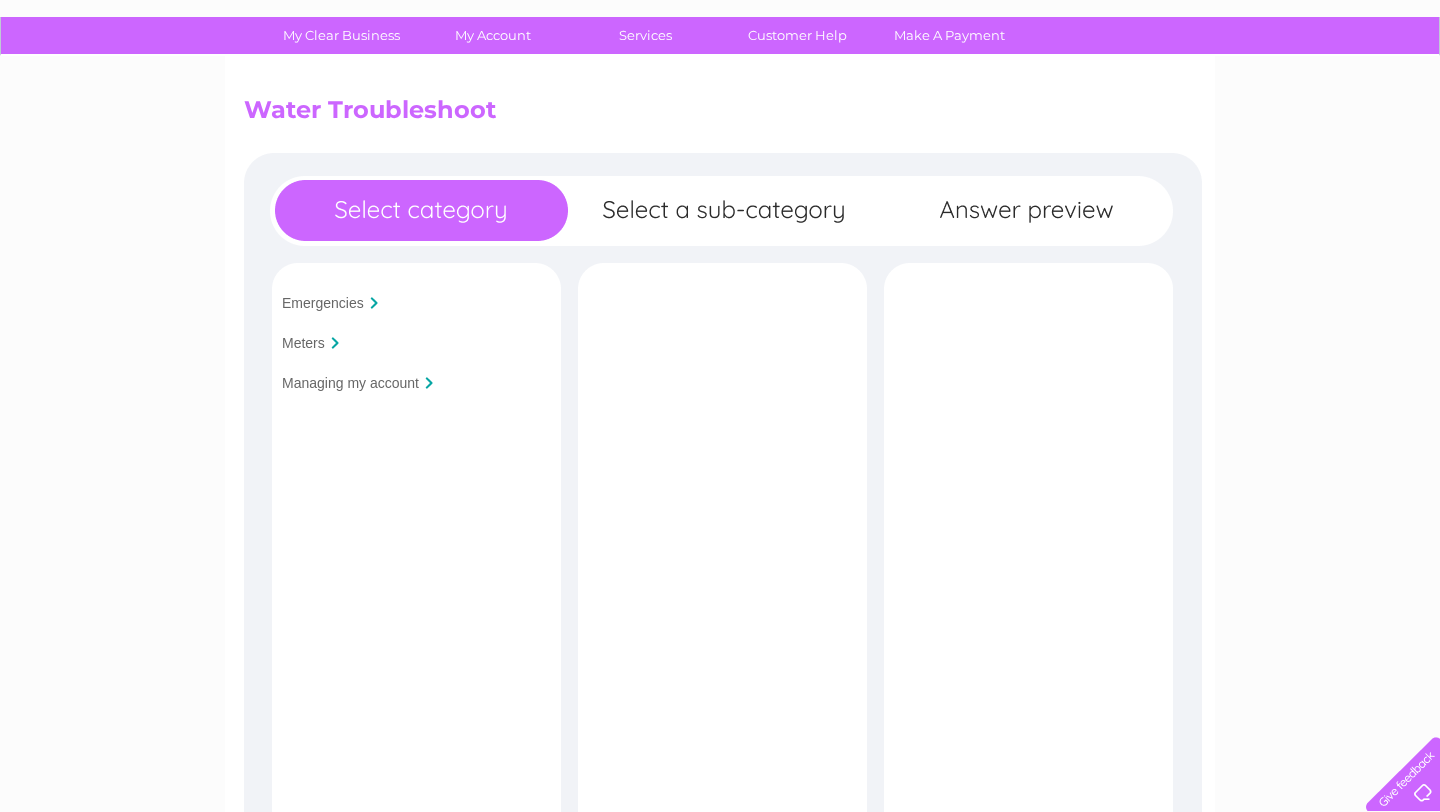 click on "Managing my account" at bounding box center (350, 383) 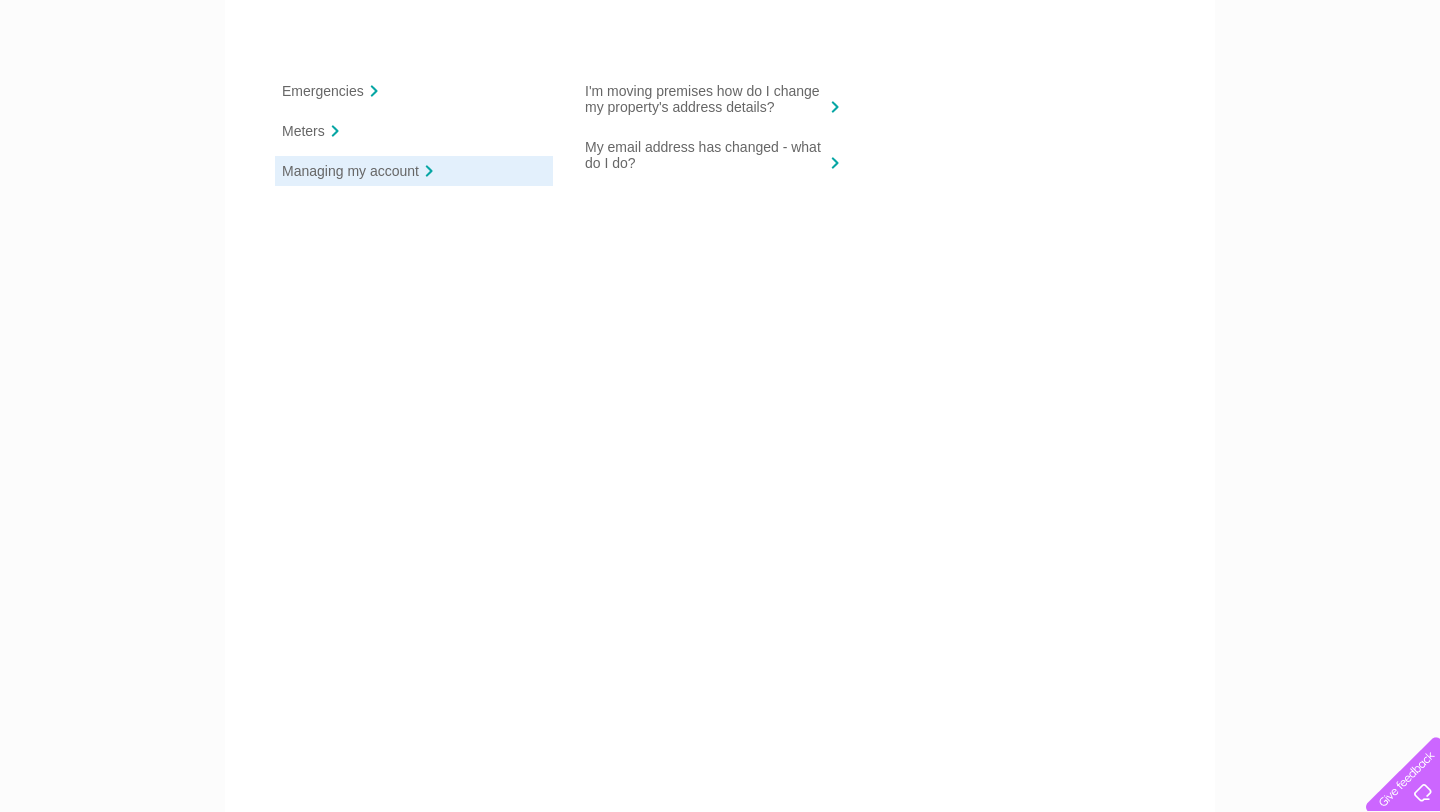 scroll, scrollTop: 0, scrollLeft: 0, axis: both 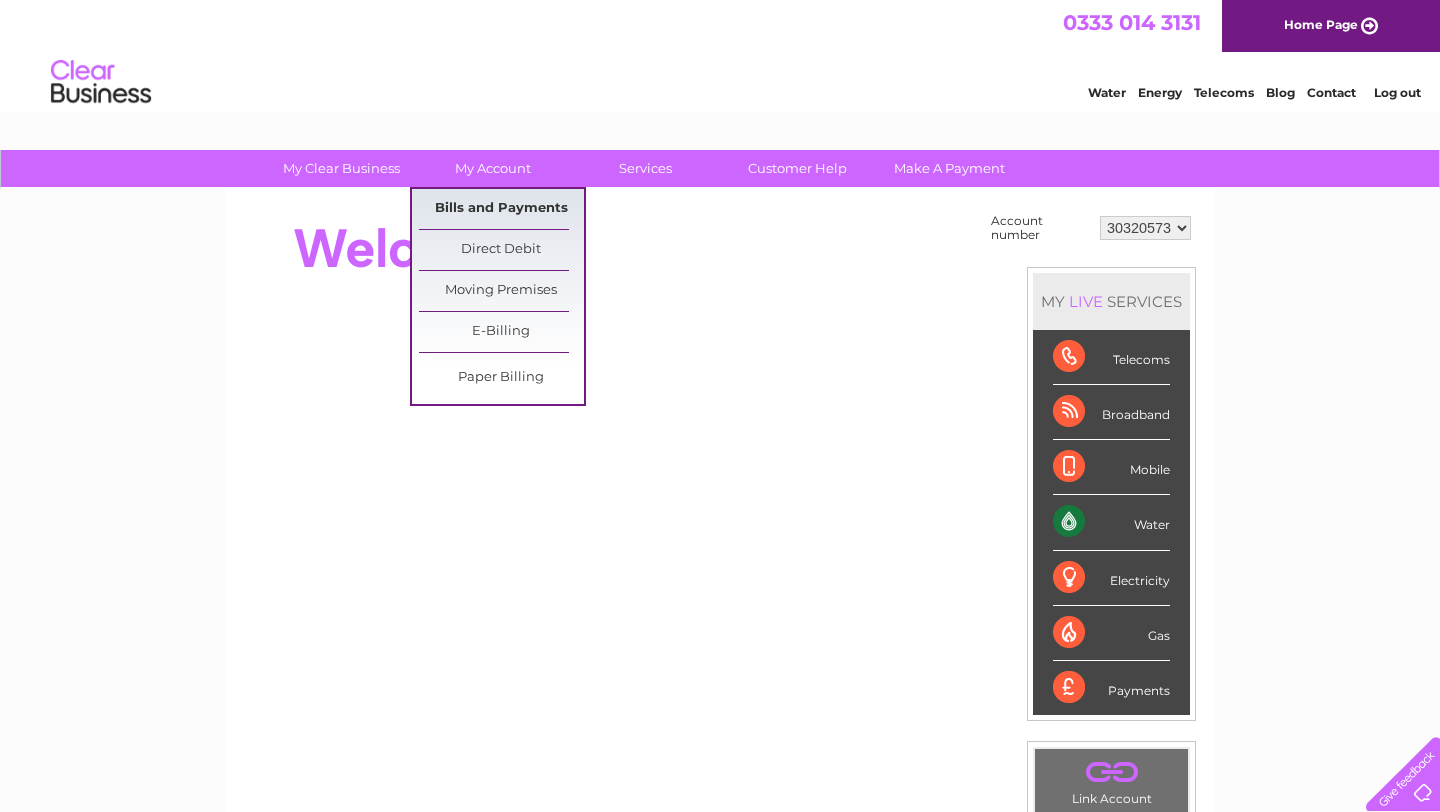 click on "Bills and Payments" at bounding box center (501, 209) 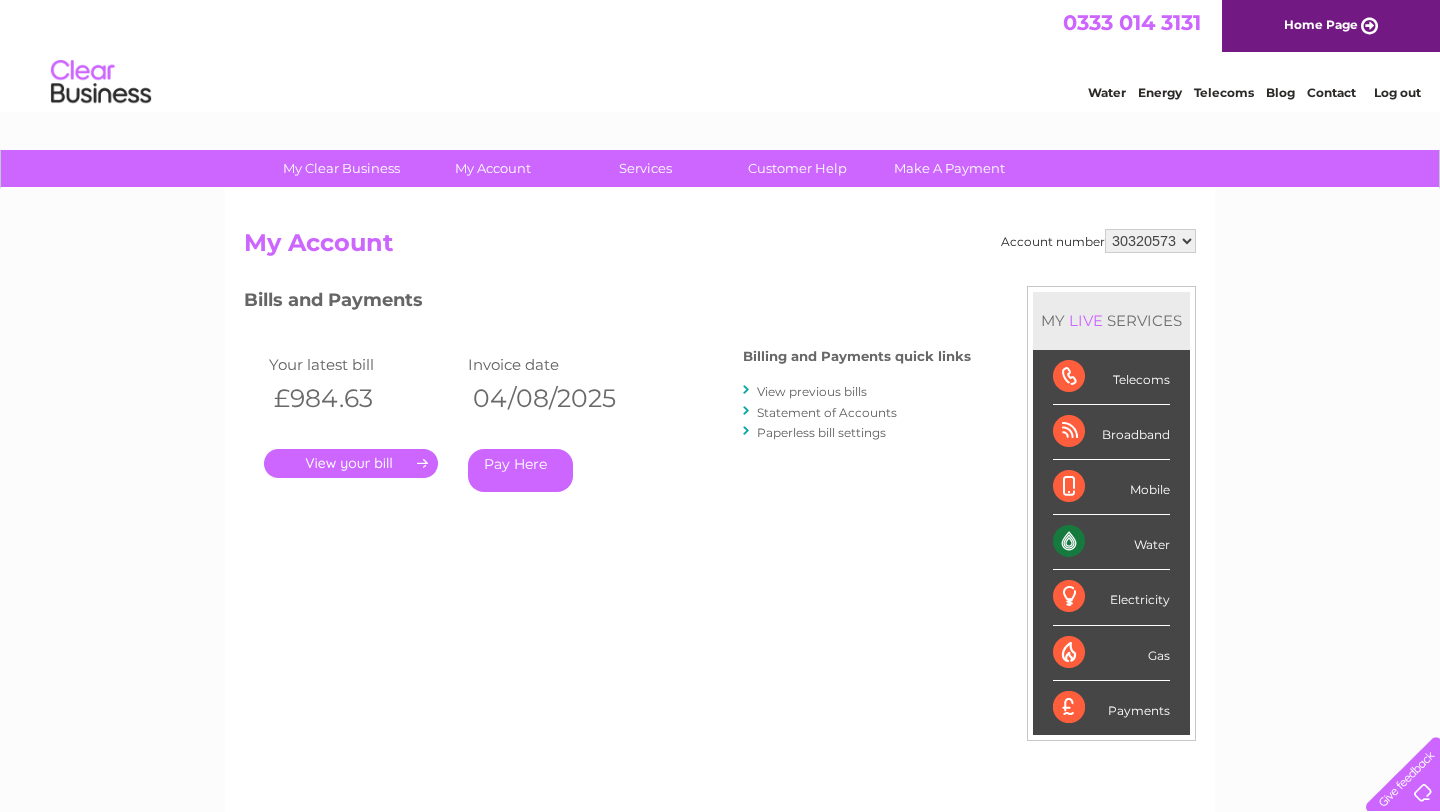 scroll, scrollTop: 0, scrollLeft: 0, axis: both 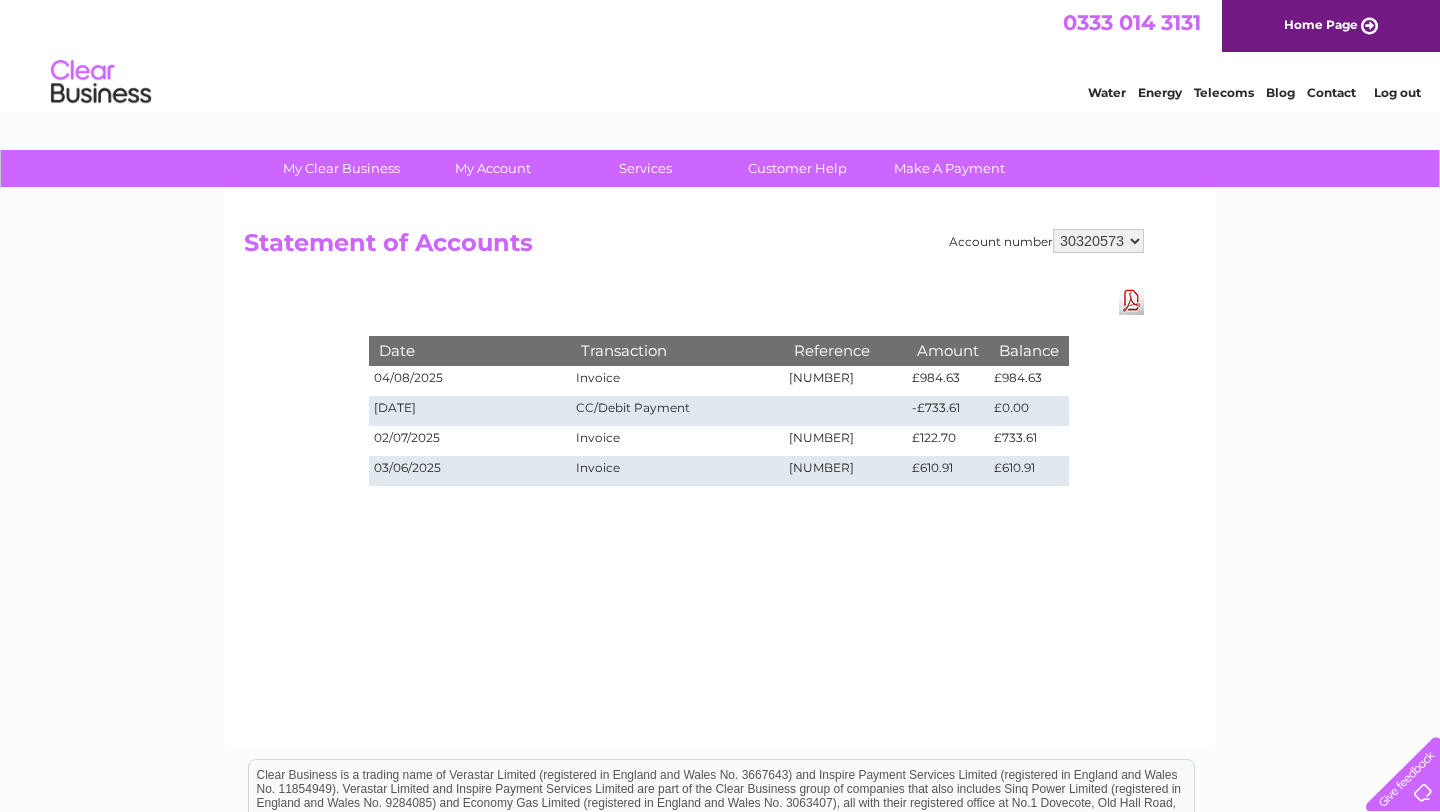 click on "Download Pdf" at bounding box center (1131, 300) 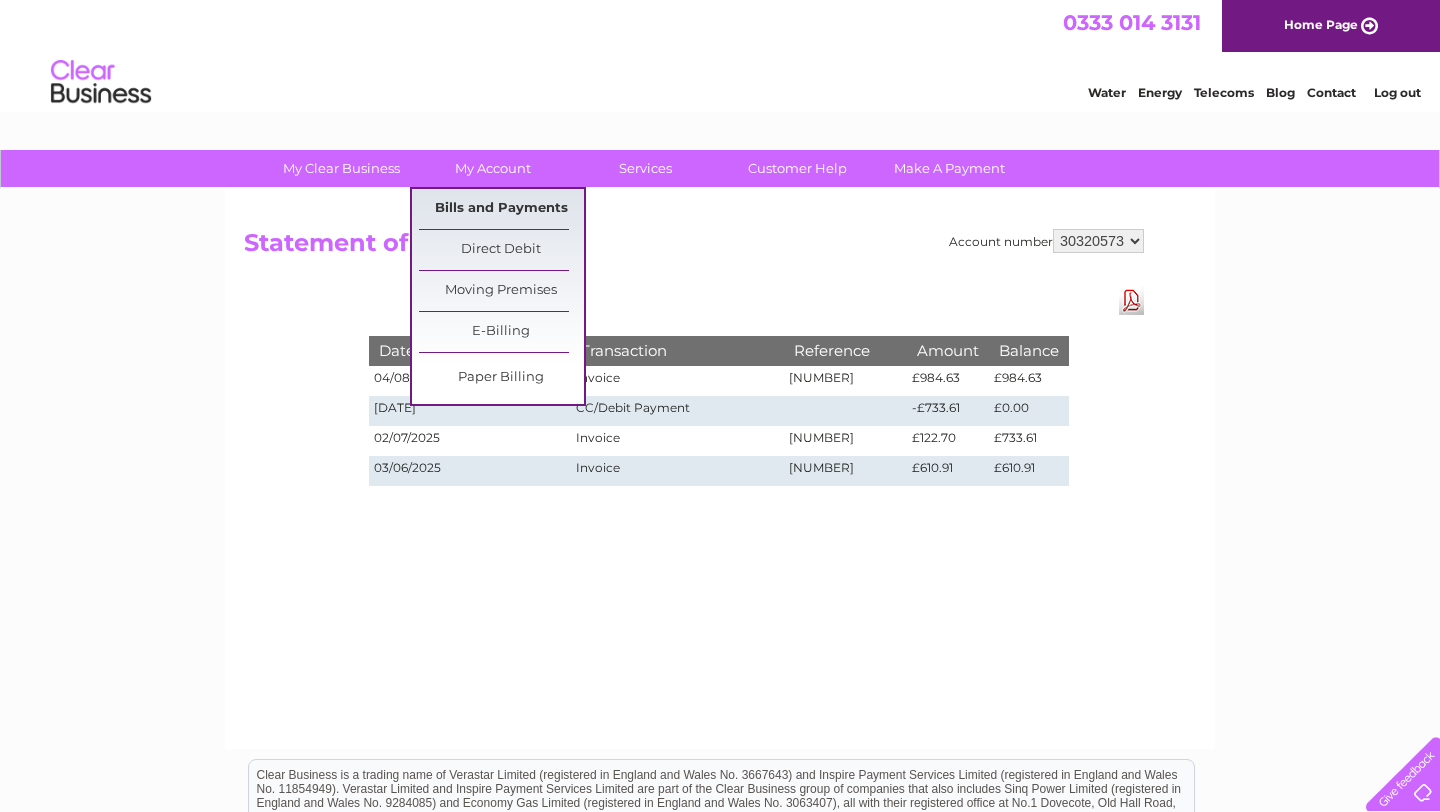 click on "Bills and Payments" at bounding box center (501, 209) 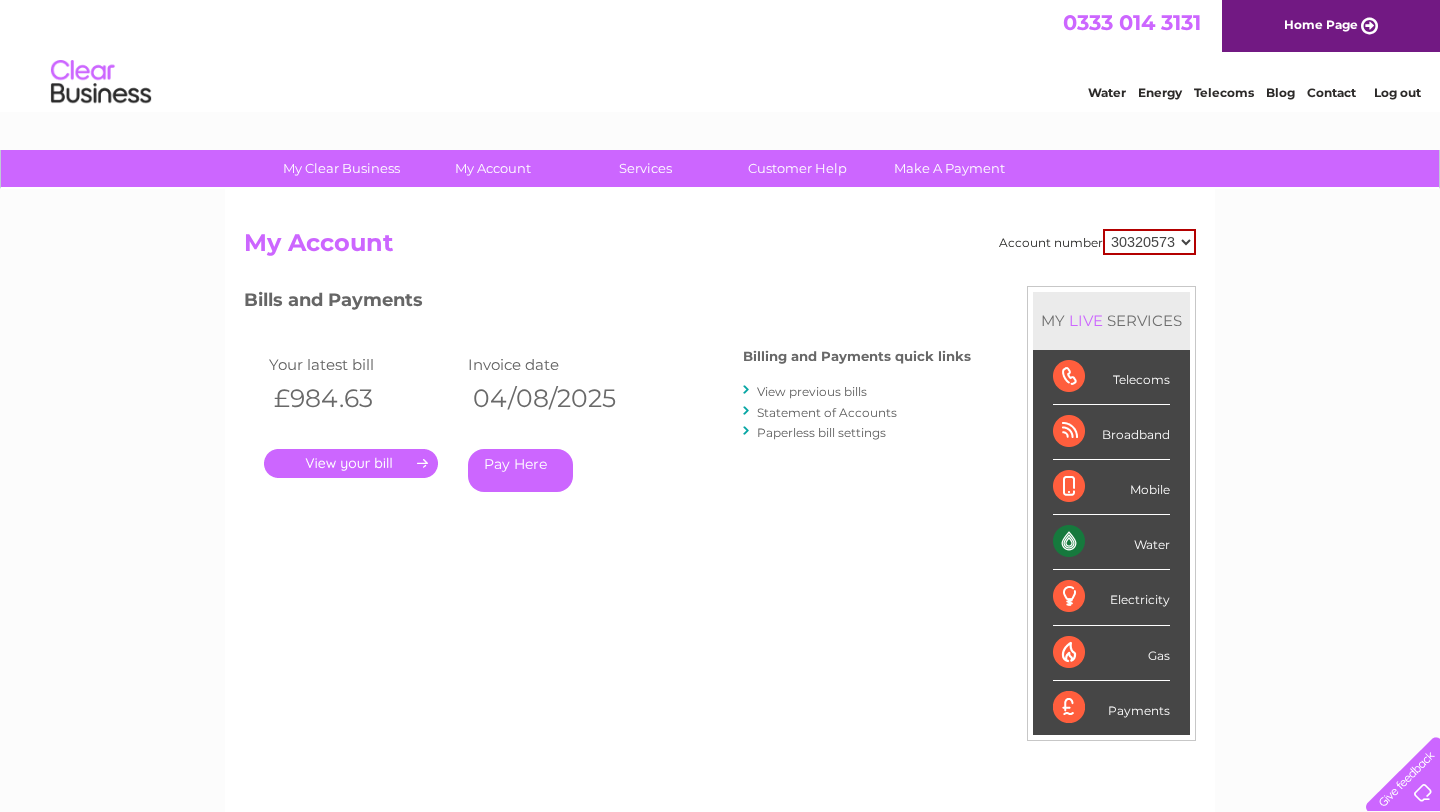 scroll, scrollTop: 0, scrollLeft: 0, axis: both 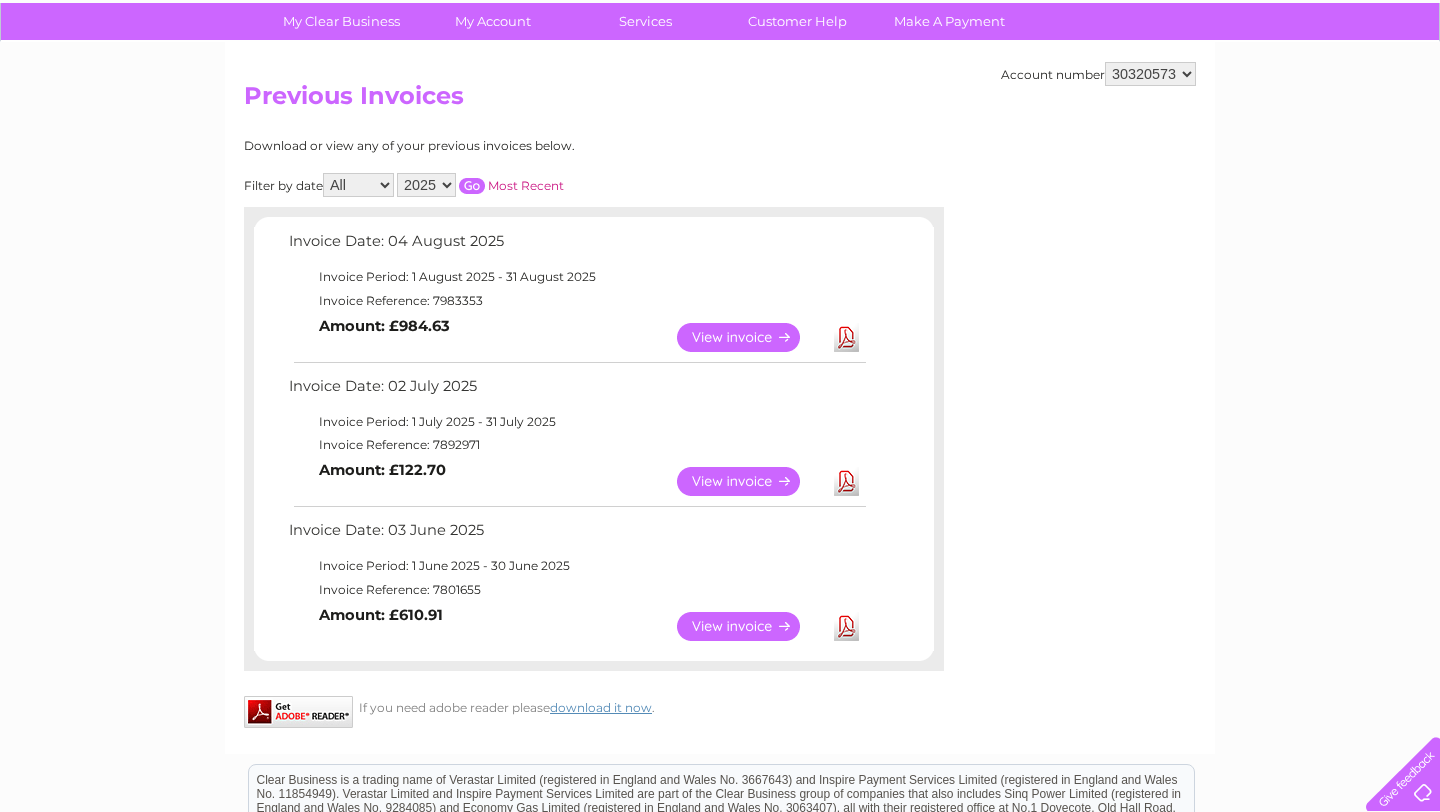 click on "View" at bounding box center [750, 626] 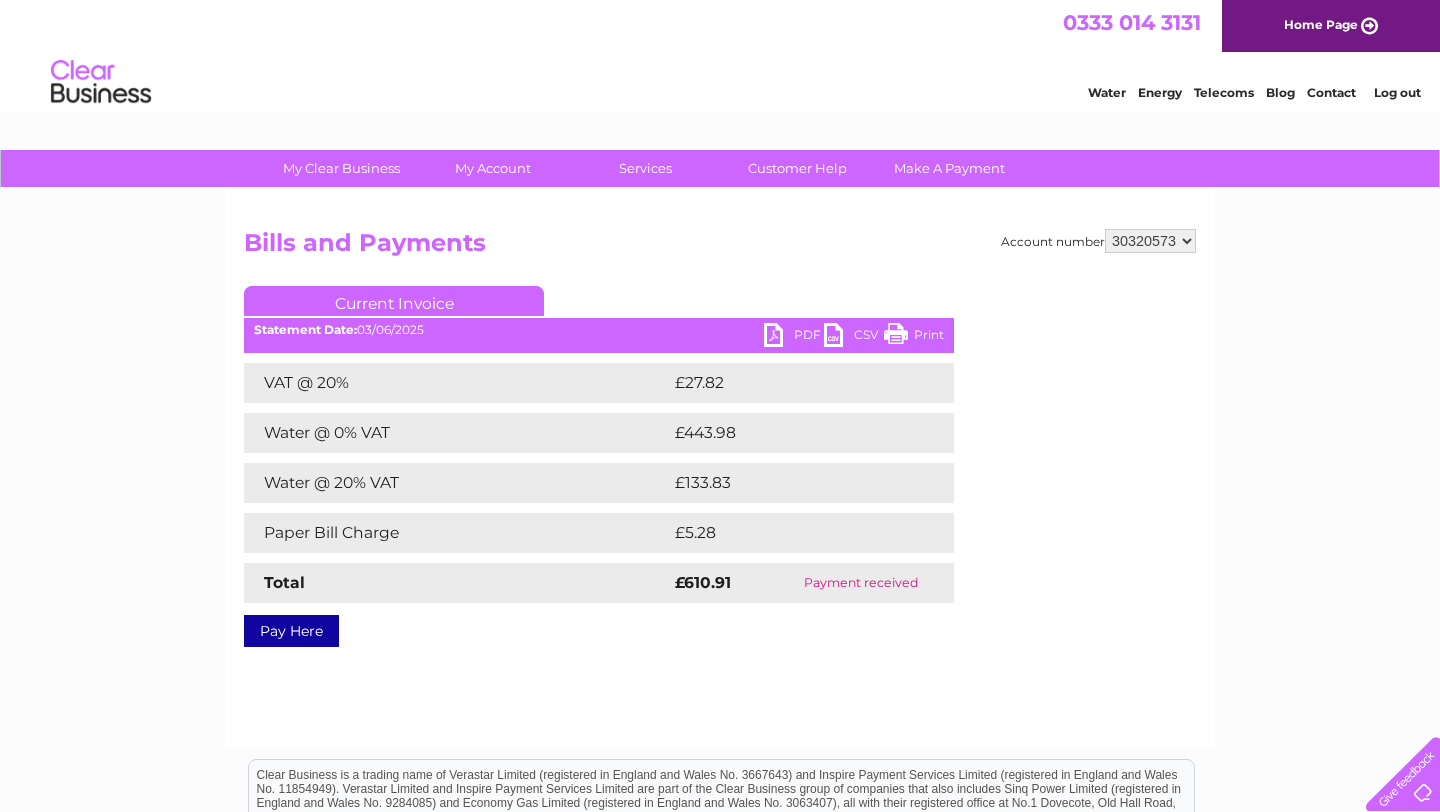 scroll, scrollTop: 0, scrollLeft: 0, axis: both 